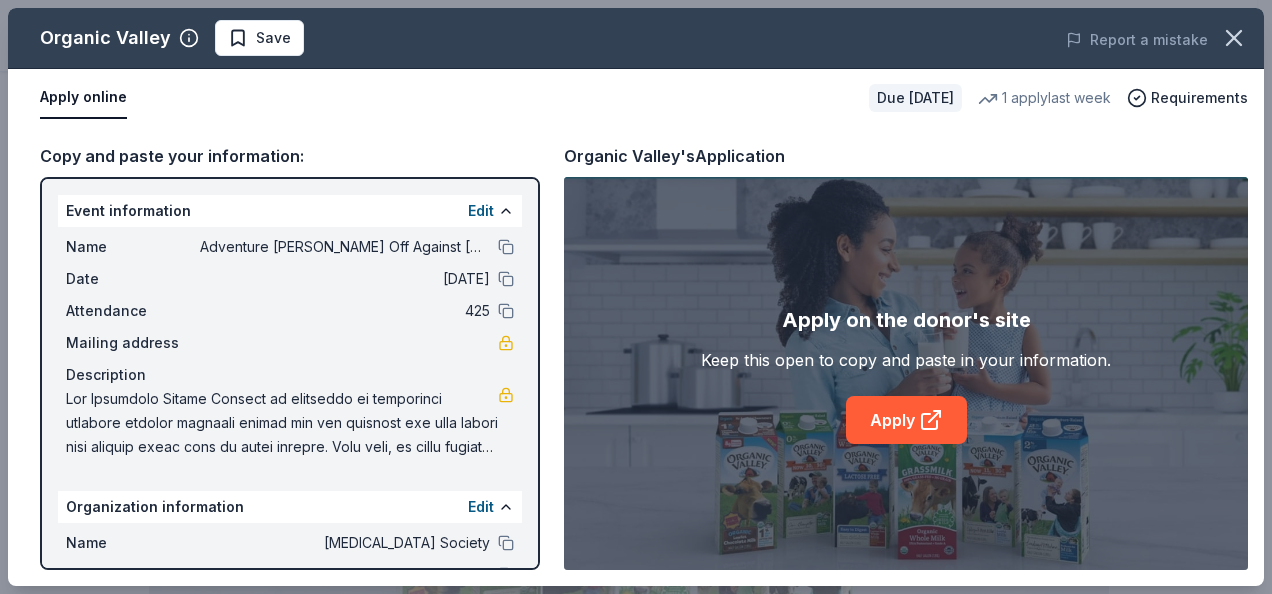 scroll, scrollTop: 440, scrollLeft: 0, axis: vertical 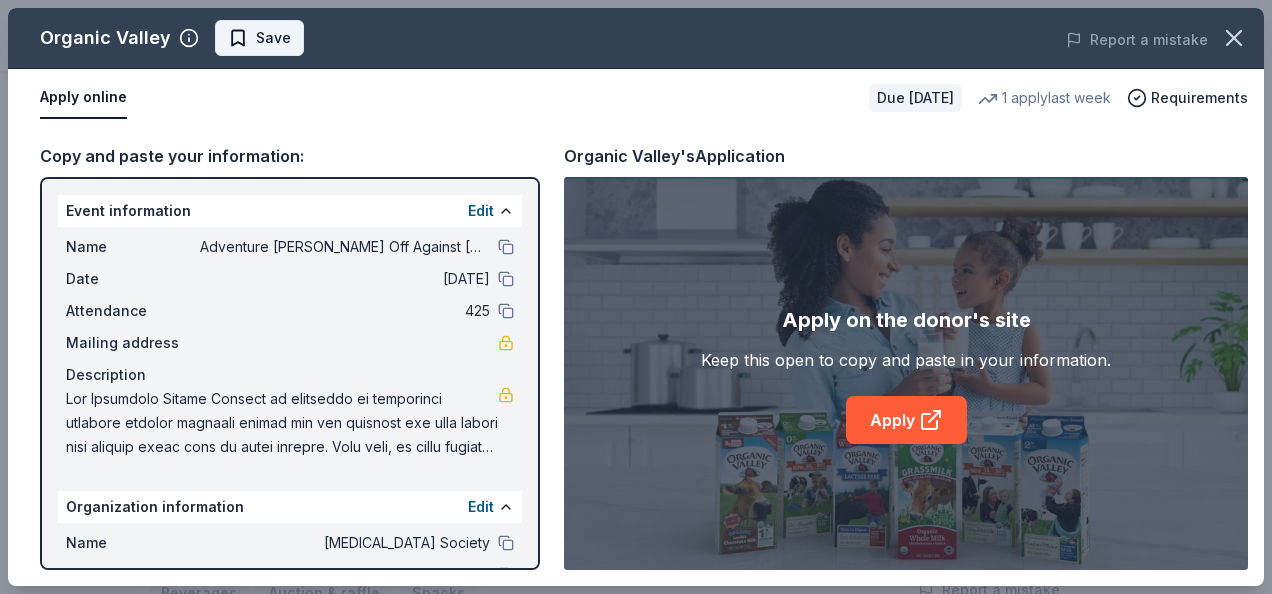 click on "Save" at bounding box center [273, 38] 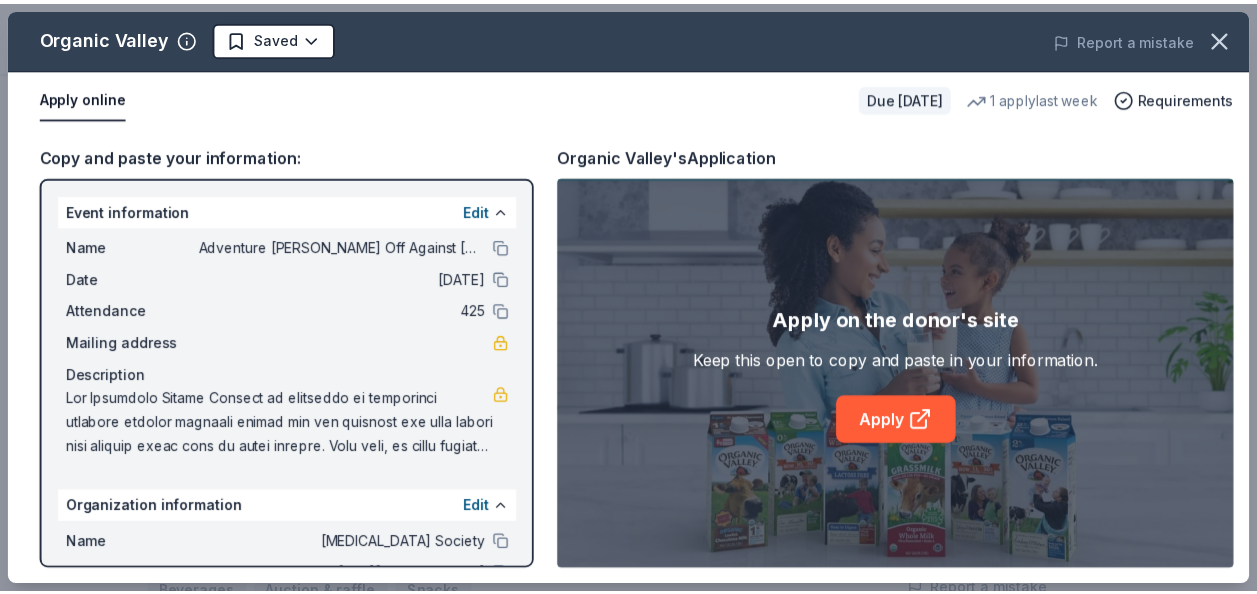 scroll, scrollTop: 0, scrollLeft: 0, axis: both 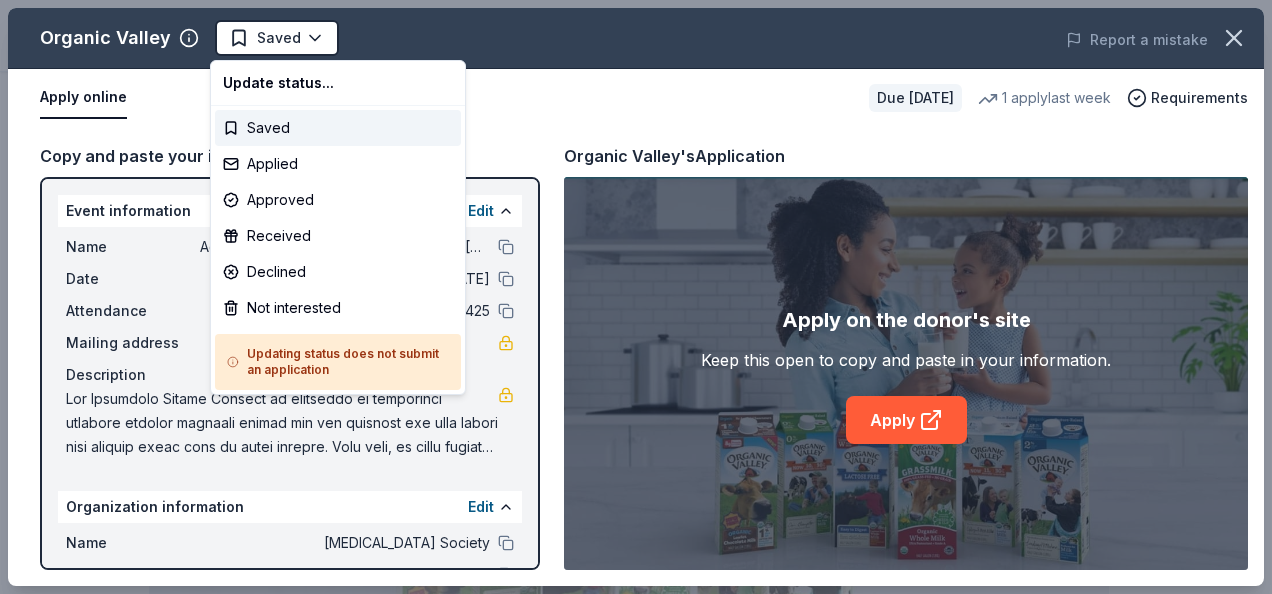 click on "Adventure Ted Tees Off Against Childhood Cancer-Fairways For Fighters Saved Apply Due in 198 days Share Organic Valley New 1   apply  last week approval rate Share Donating in all states Founded in 1988, Organic Valley is a cooperative of farmers producing award-winning organic milk, cheese, butter, produce, healthy snacks, and more. What they donate Dairy product(s), silent auction kit (includes a travel mug, coffee mug, freezer bag, umbrella, milk glasses, and other merchandise), monetary donation Beverages Auction & raffle Snacks Donation can be shipped to you Donation is small & easy to send to guests Who they donate to  Preferred Prioritizes organizations and programs with causes focused on supporting organic family farmers, growing organic food systems, promoting environmental sustainability, fostering organic health & wellness, and doing good in the local community Children Education Environment & Sustainability Health Wellness & Fitness 501(c)(3) required approval rate 20 % approved 30 % declined 50 %" at bounding box center (628, 297) 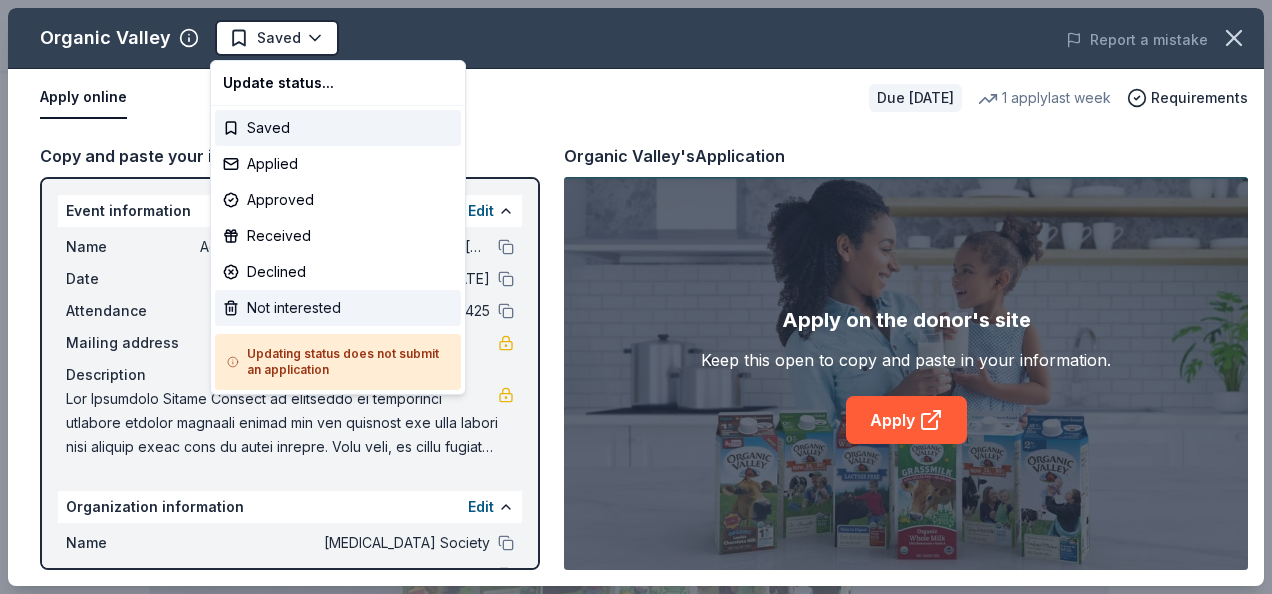 click on "Not interested" at bounding box center [338, 308] 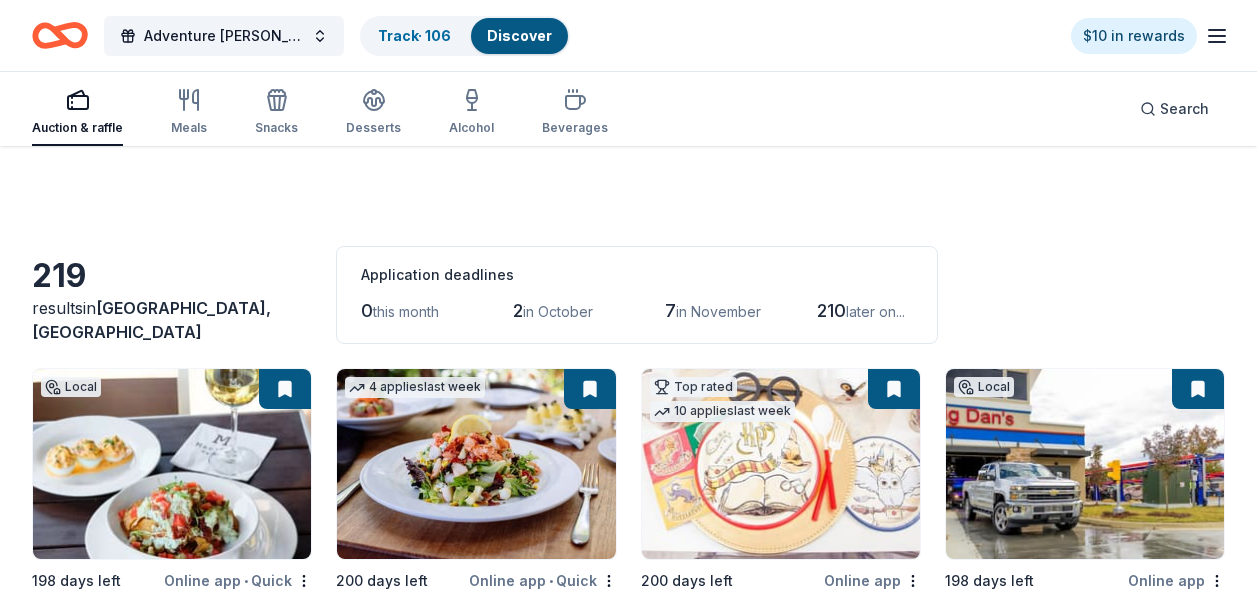 scroll, scrollTop: 8572, scrollLeft: 0, axis: vertical 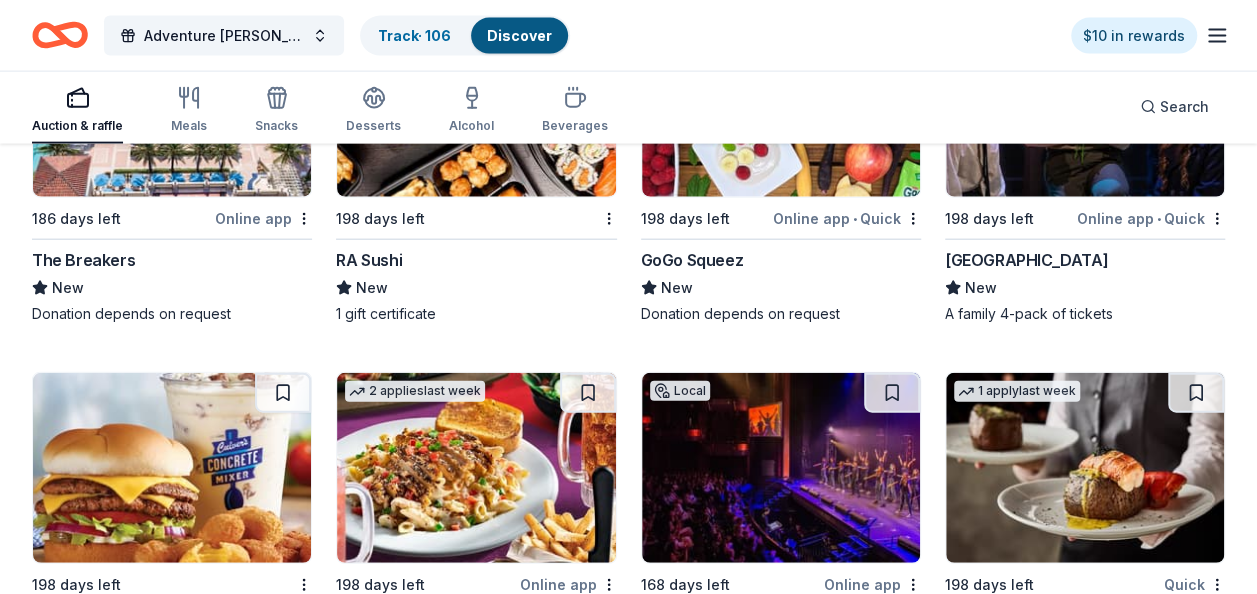 click on "219 results  in  Sand Lake, FL Application deadlines 0  this month 2  in October 7  in November 210  later on... Local 198 days left Online app • Quick Marlow's Tavern New Food, gift card(s) 4   applies  last week 200 days left Online app • Quick Cameron Mitchell Restaurants New Food, gift card(s) Top rated 10   applies  last week 200 days left Online app Oriental Trading 4.8 Donation depends on request Local 198 days left Online app Big Dan's Car Wash New Gift cards, wash passes Top rated 2   applies  last week 198 days left Online app WonderWorks Orlando 5.0 Tickets 198 days left Online app • Quick Chuy's Tex-Mex 5.0 Food, gift card(s) Top rated 14   applies  last week 168 days left Online app Kendra Scott 4.7 Jewelry products, home decor products, and Kendra Gives Back event in-store or online (or both!) where 20% of the proceeds will support the cause or people you care about. Local 198 days left Online app Four Seasons Resort (Orlando) New Gift certificates, accommodation packages Top rated 2   •" at bounding box center (628, -4225) 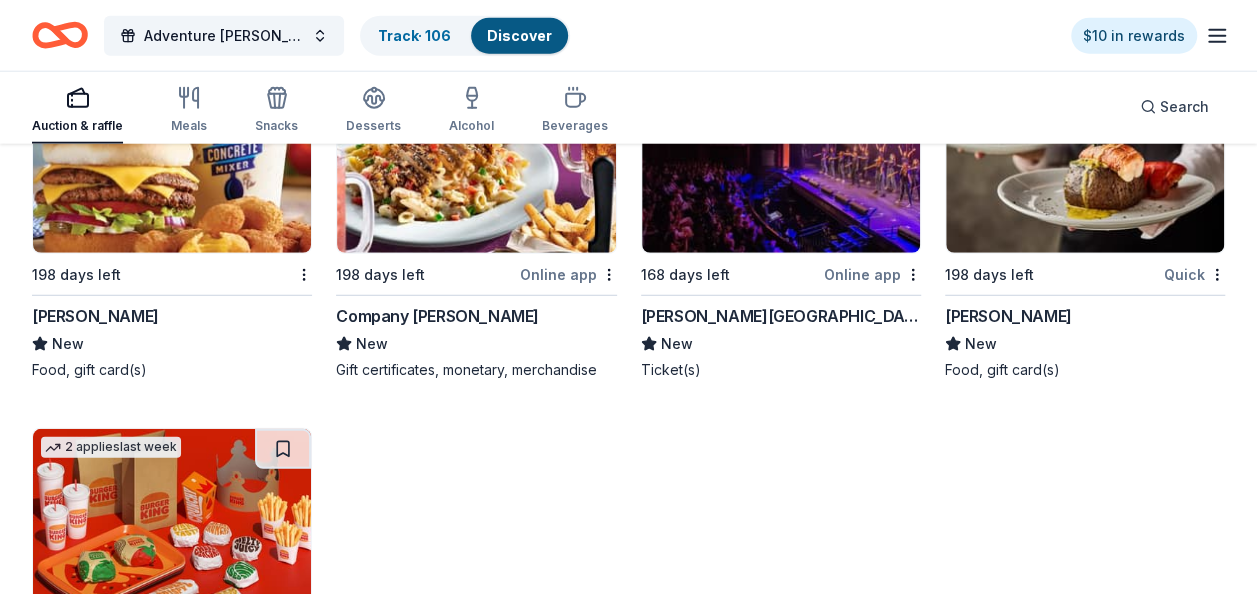 scroll, scrollTop: 10132, scrollLeft: 0, axis: vertical 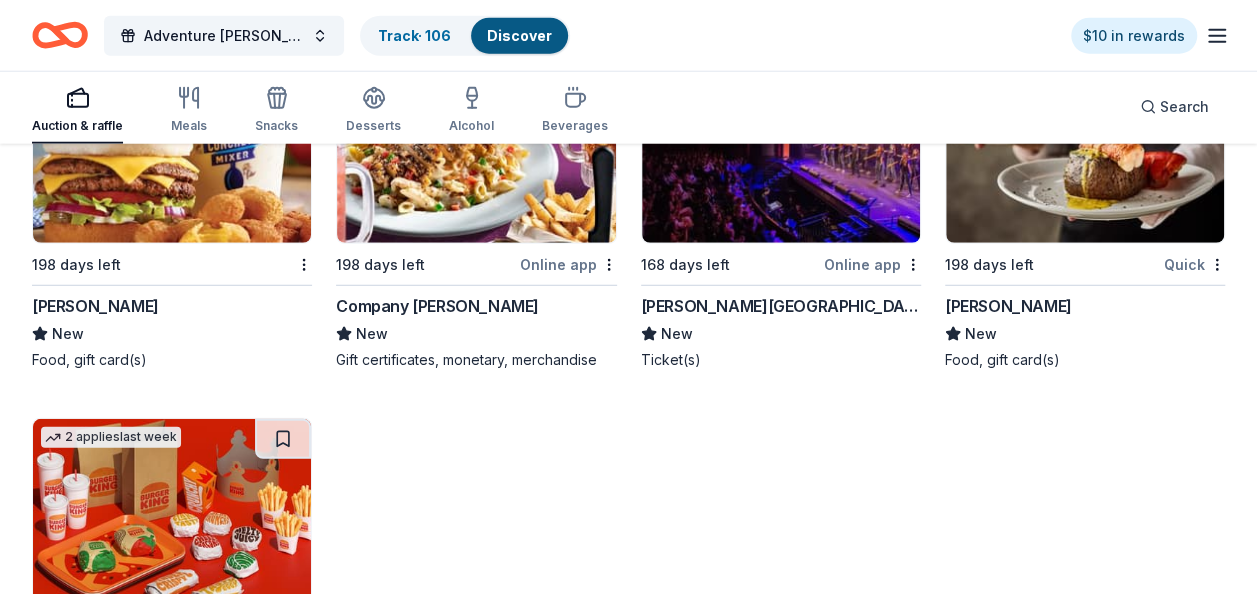 click at bounding box center (476, 148) 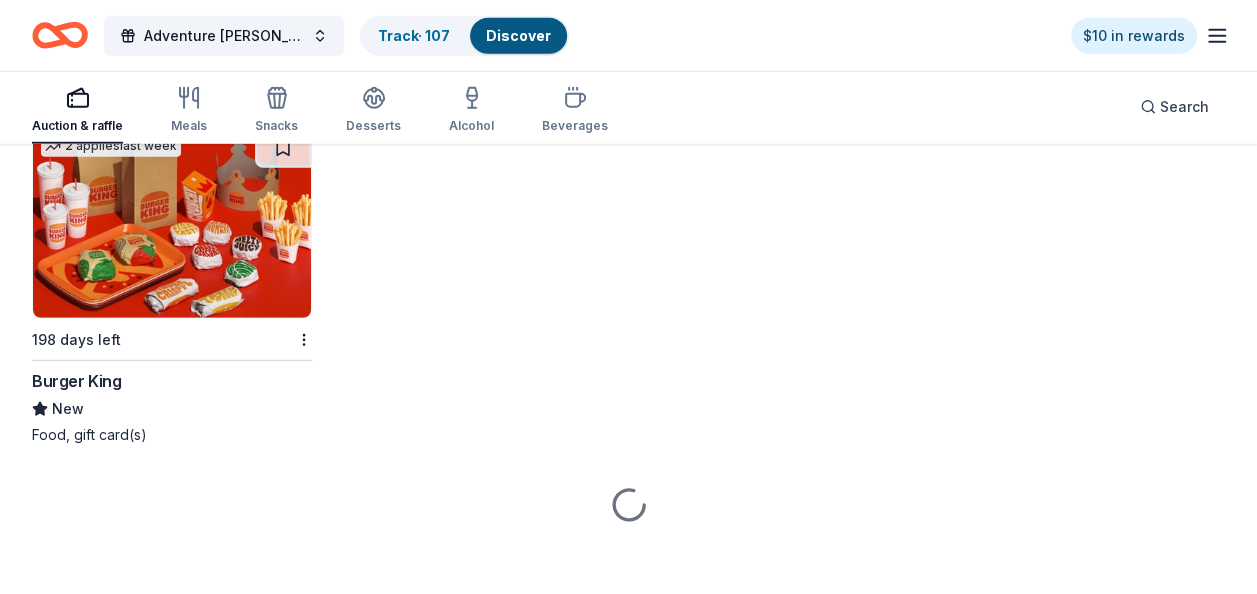 scroll, scrollTop: 10424, scrollLeft: 0, axis: vertical 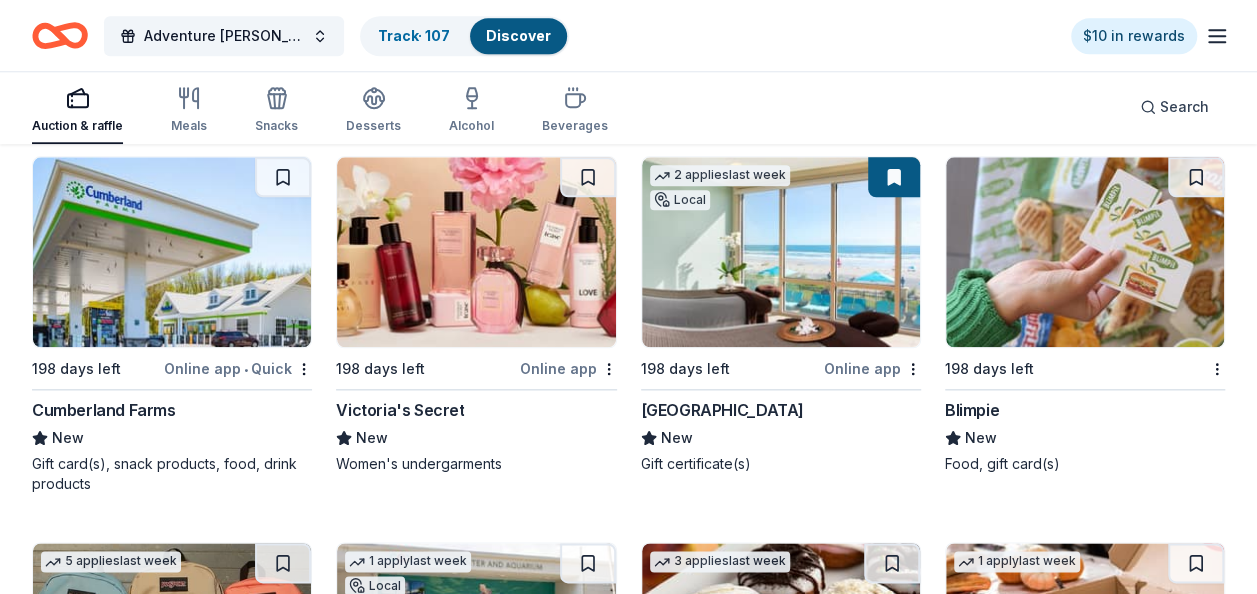 click at bounding box center (476, 252) 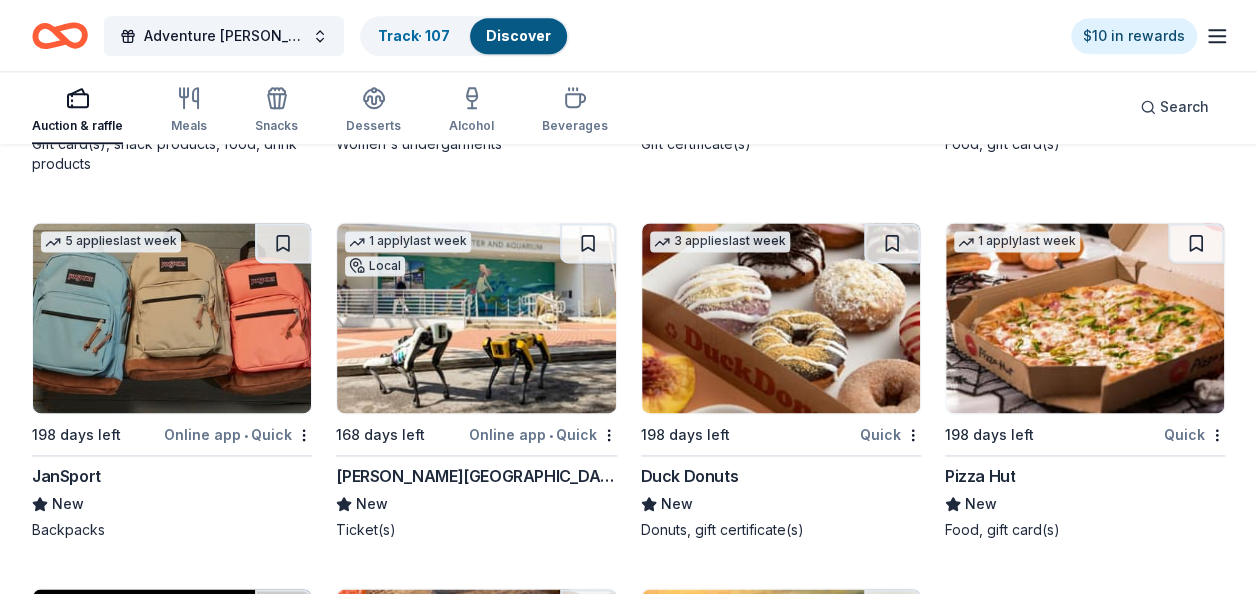 scroll, scrollTop: 12624, scrollLeft: 0, axis: vertical 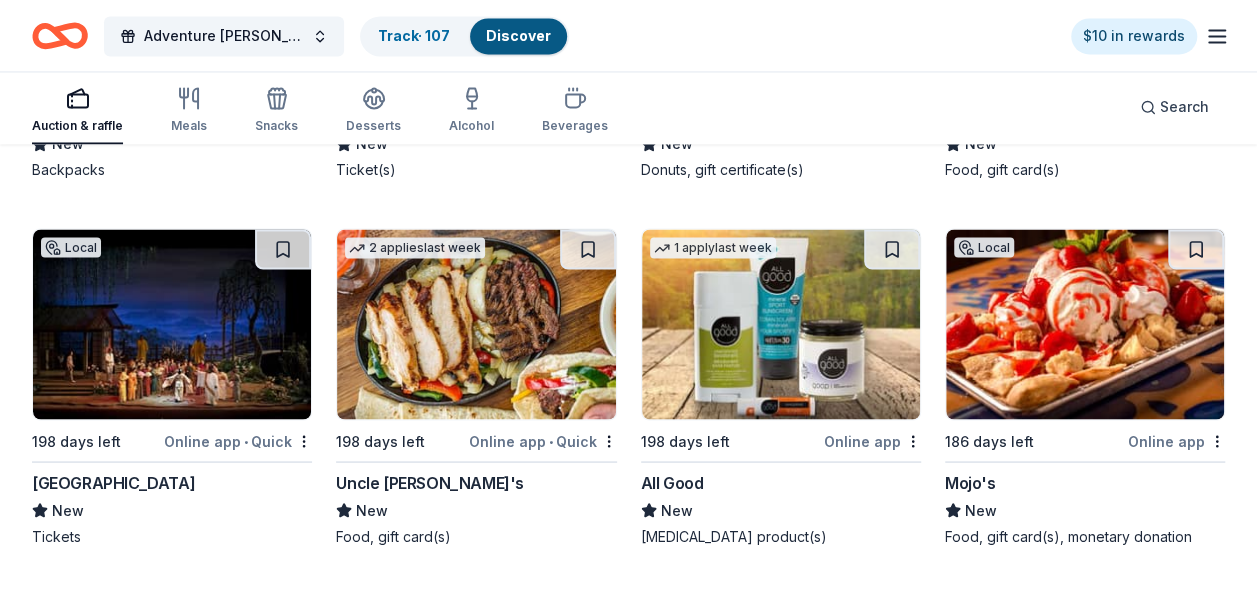 click at bounding box center (1085, 324) 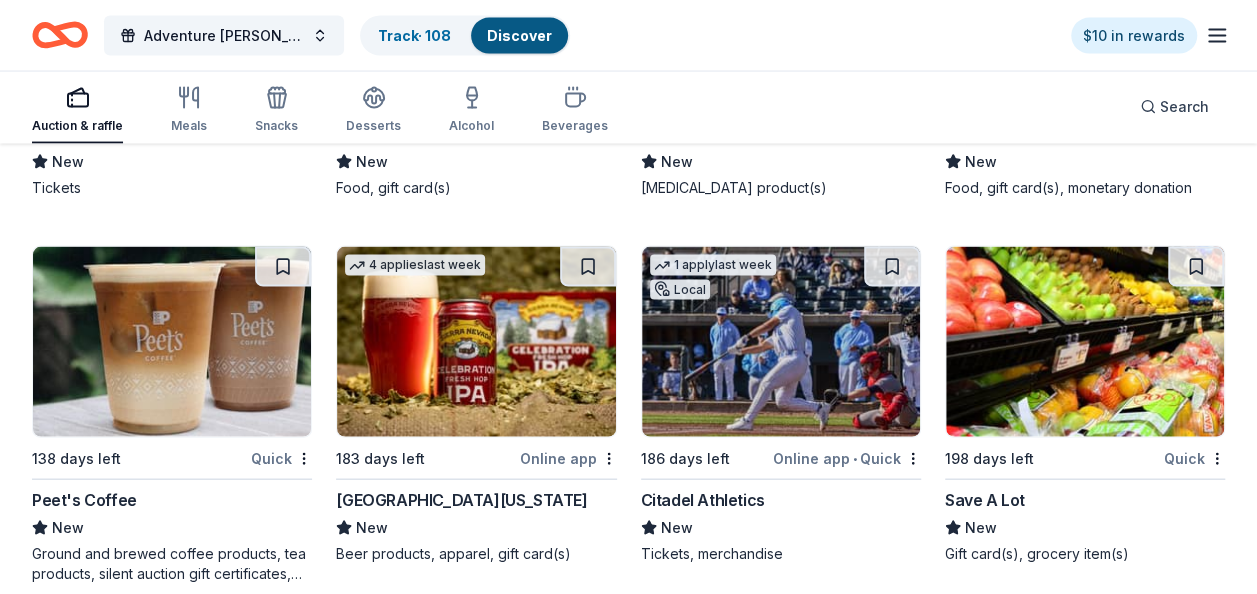 scroll, scrollTop: 13304, scrollLeft: 0, axis: vertical 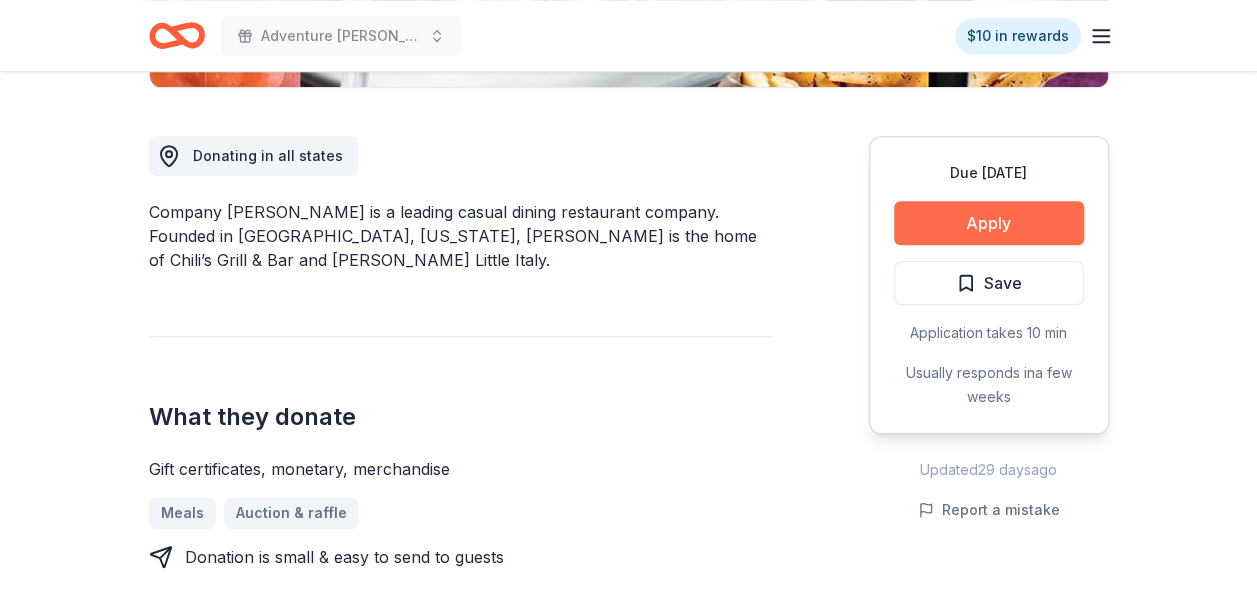 click on "Apply" at bounding box center [989, 223] 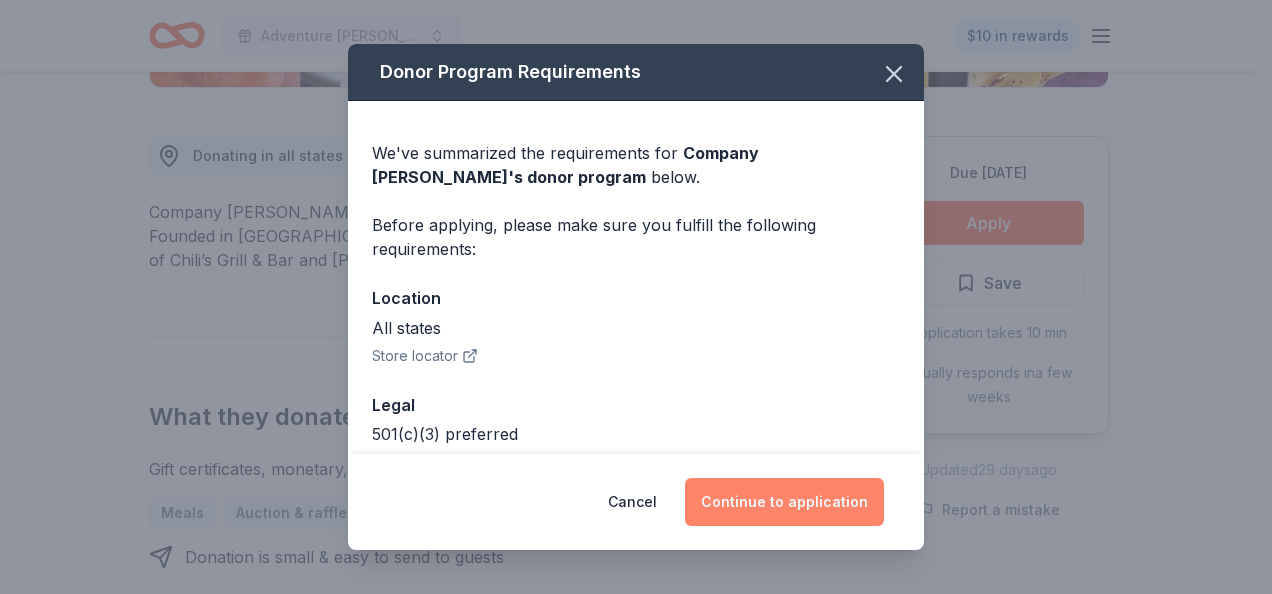 click on "Continue to application" at bounding box center (784, 502) 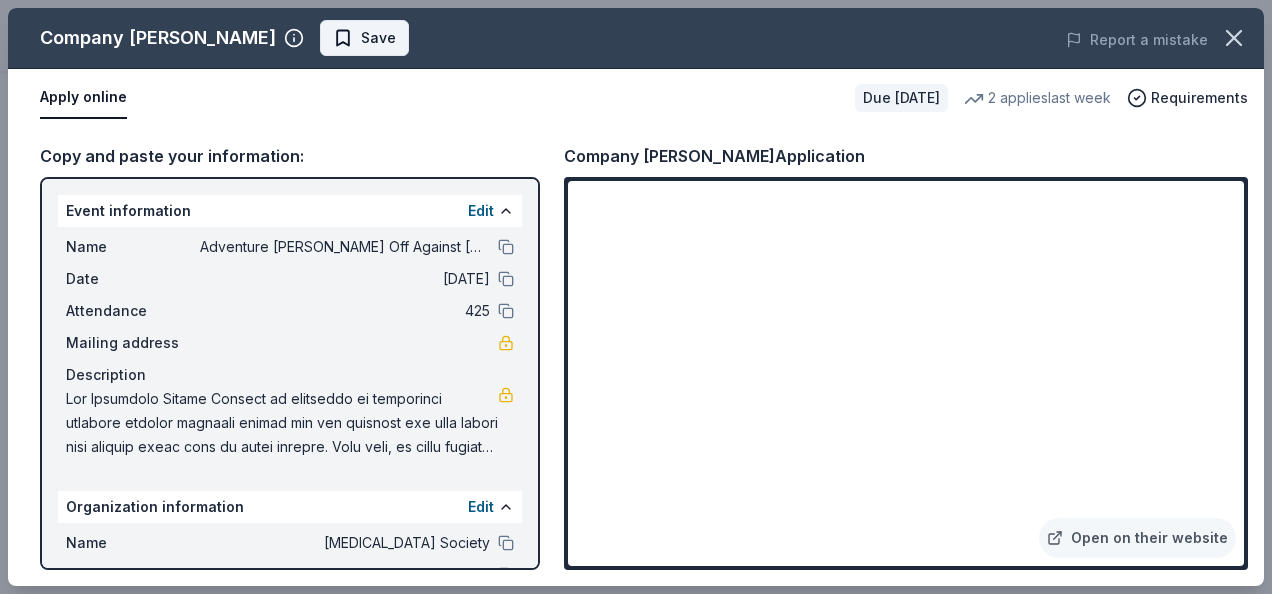 click on "Save" at bounding box center (378, 38) 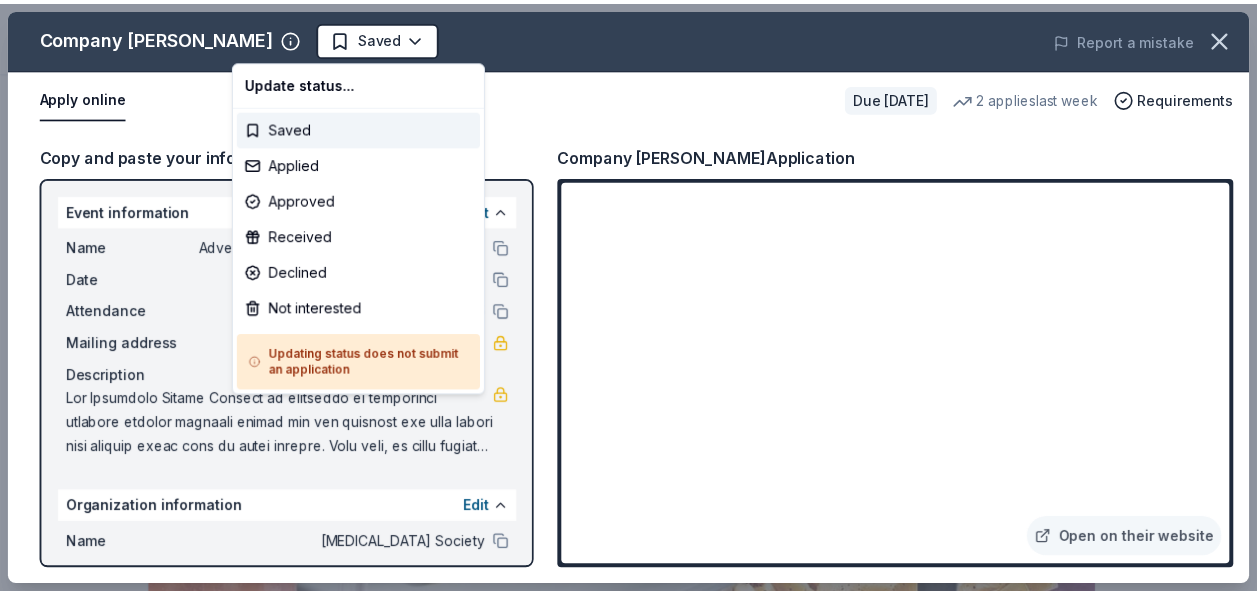 scroll, scrollTop: 0, scrollLeft: 0, axis: both 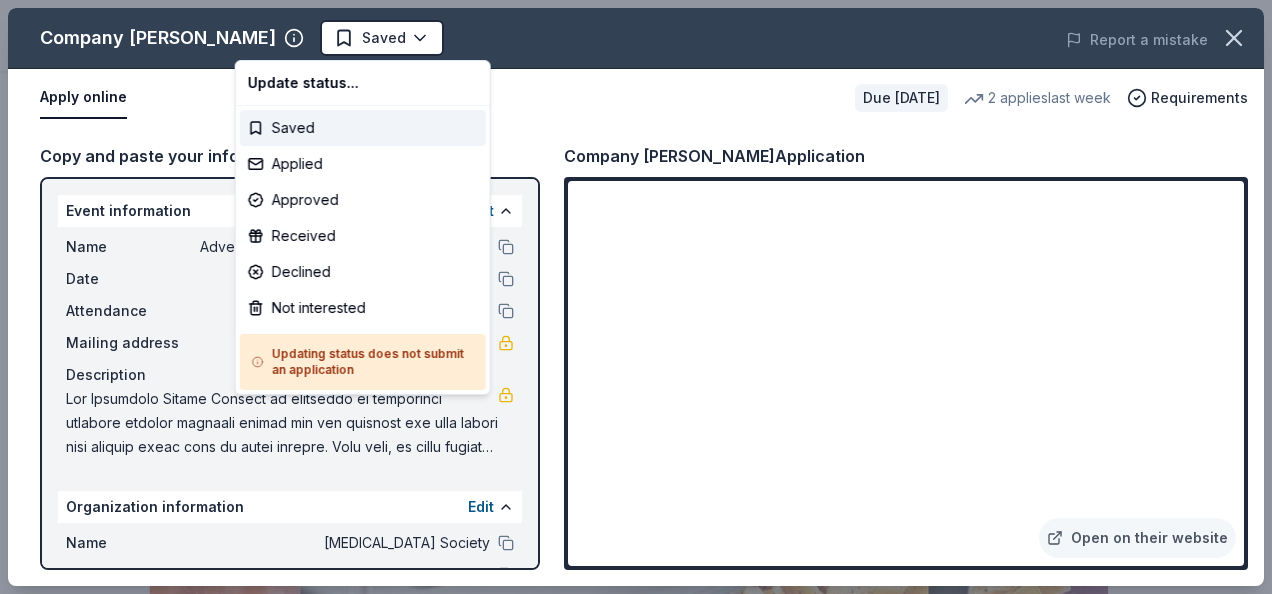 click on "Adventure Ted Tees Off Against Childhood Cancer-Fairways For Fighters Saved Apply Due in 198 days Share Company Brinker New • 1  reviews 2   applies  last week approval rate Share Donating in all states Company Brinker is a leading casual dining restaurant company. Founded in Dallas, Texas, Brinker is the home of Chili’s Grill & Bar and Maggiano’s Little Italy.  What they donate Gift certificates, monetary, merchandise Meals Auction & raffle Donation is small & easy to send to guests Who they donate to  Preferred 501(c)(3) preferred approval rate 20 % approved 30 % declined 50 % no response Upgrade to Pro to view approval rates and average donation values Due in 198 days Apply Saved Application takes 10 min Usually responds in  a few weeks Updated  29 days  ago Report a mistake New • 1  reviews Catholic Academy of Niagara Falls November 2024 • Declined Even though they were unable to donate to us at this time they were very polite with their reasoning. Leave a review Similar donors 1   apply New New" at bounding box center [628, 297] 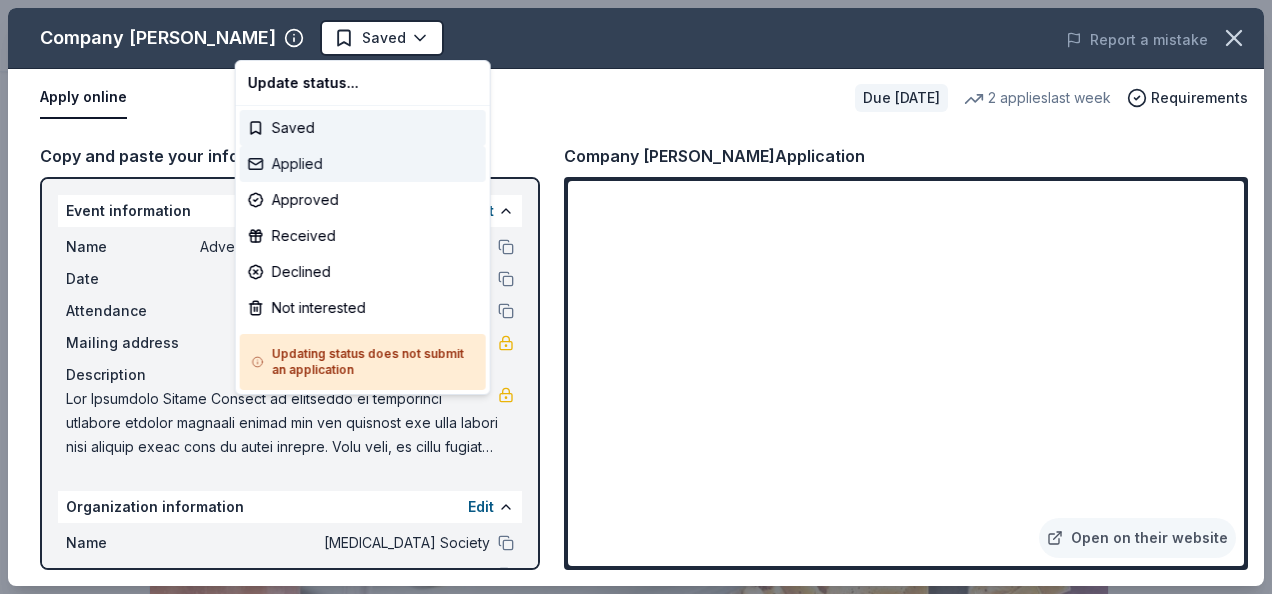 click on "Applied" at bounding box center (363, 164) 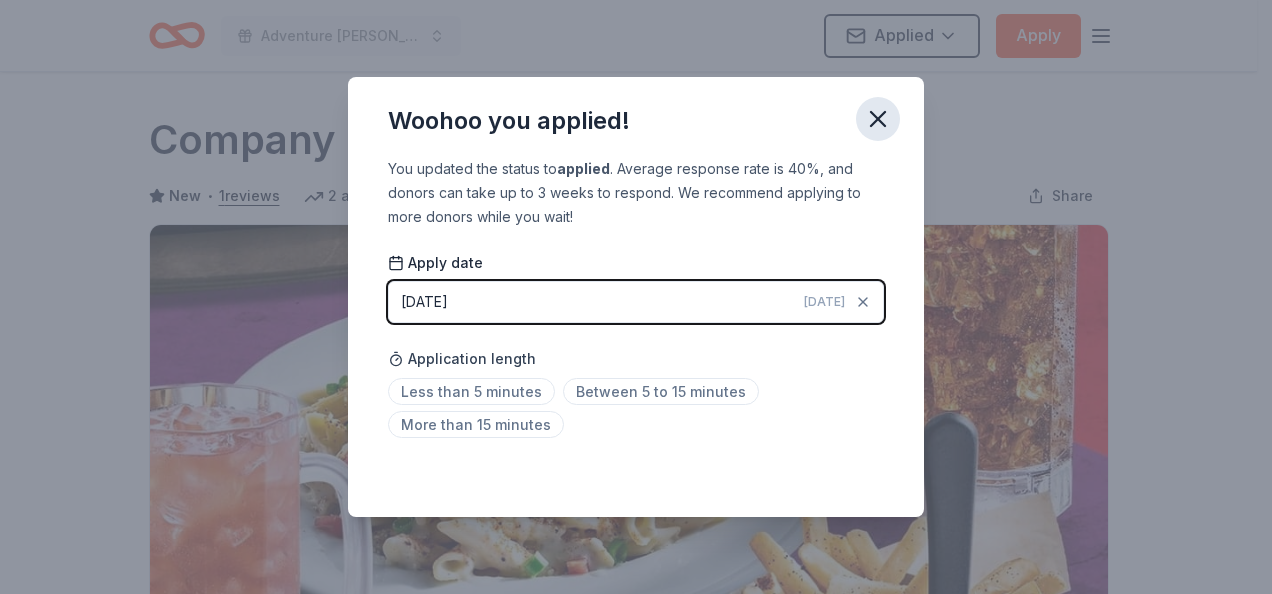 click 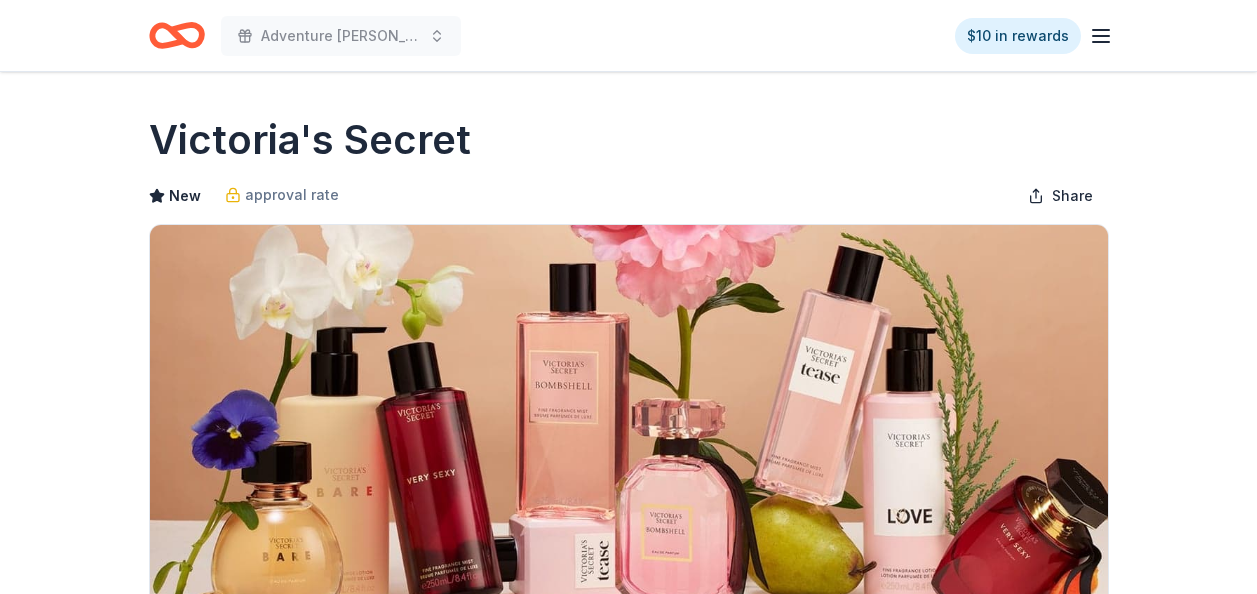 scroll, scrollTop: 0, scrollLeft: 0, axis: both 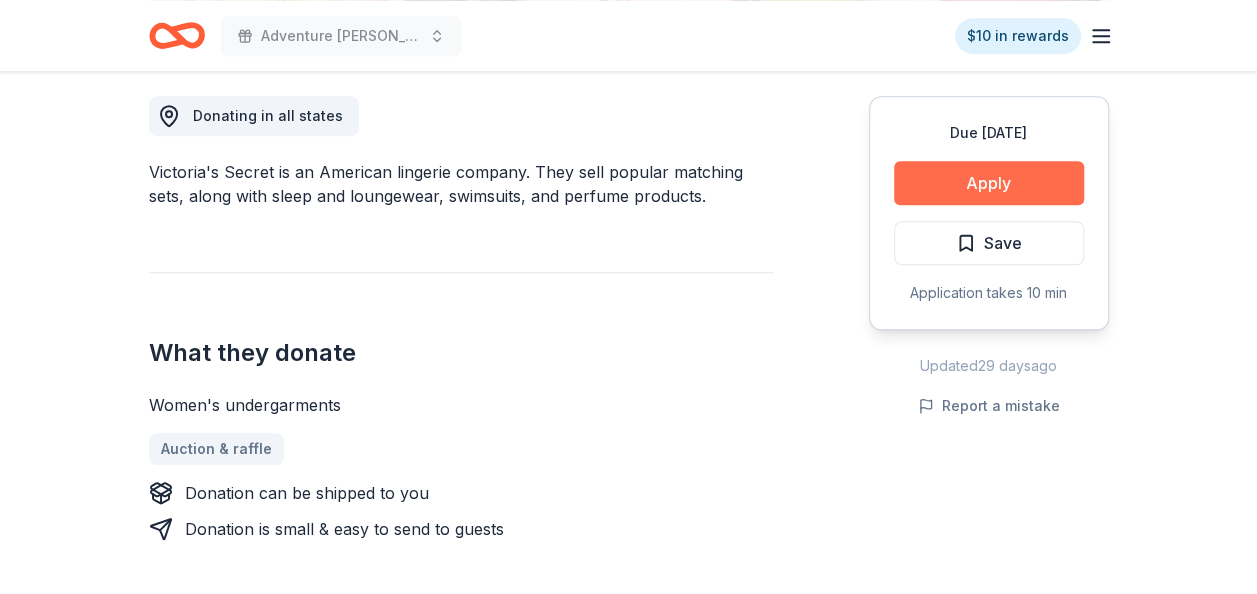 click on "Apply" at bounding box center [989, 183] 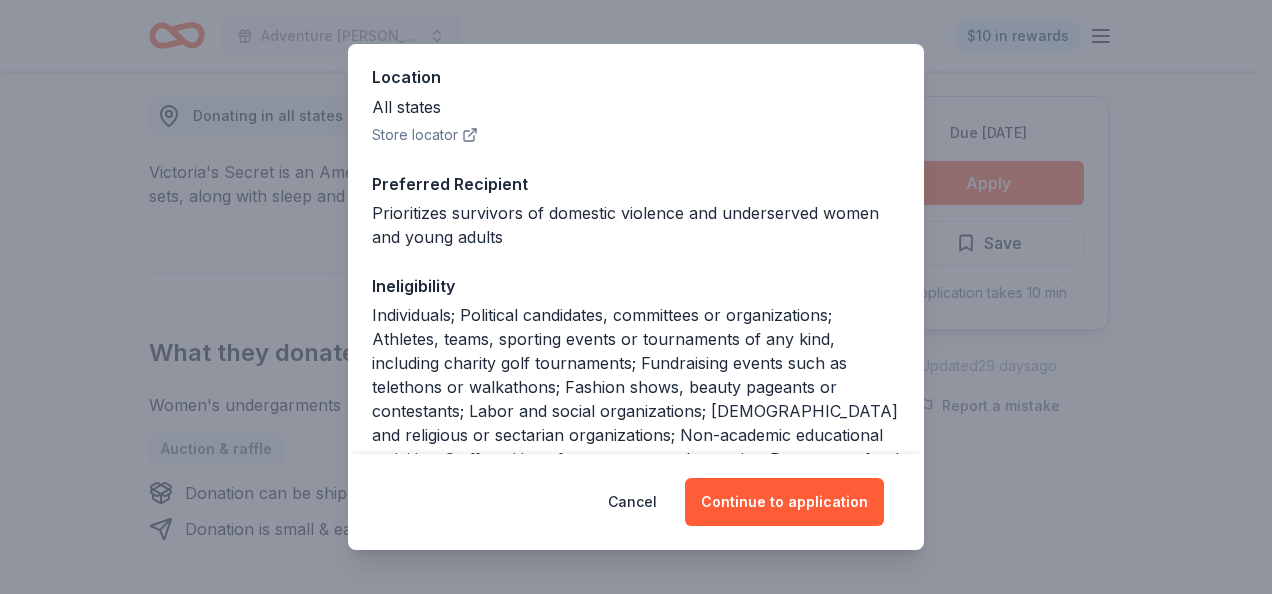 scroll, scrollTop: 240, scrollLeft: 0, axis: vertical 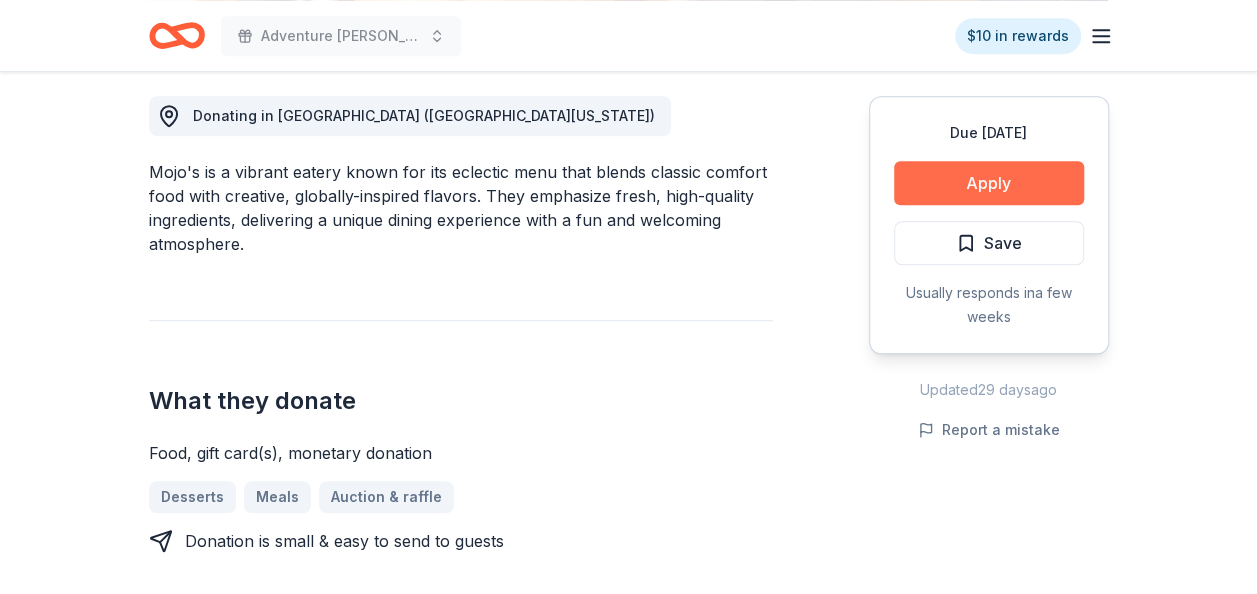 click on "Apply" at bounding box center [989, 183] 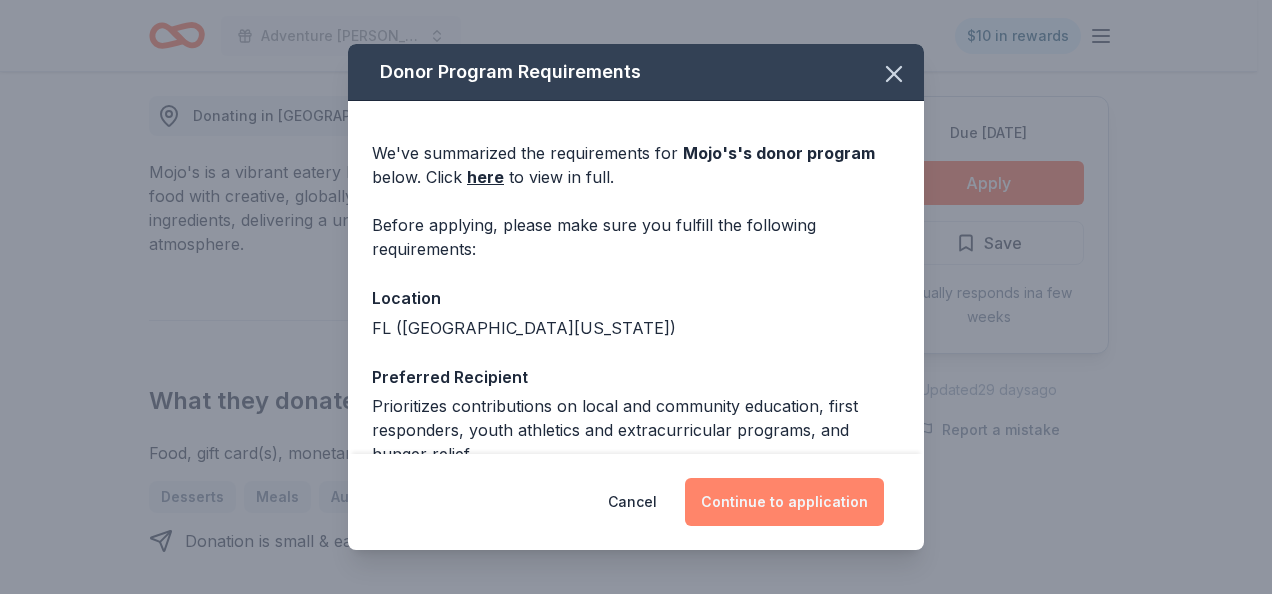 click on "Continue to application" at bounding box center (784, 502) 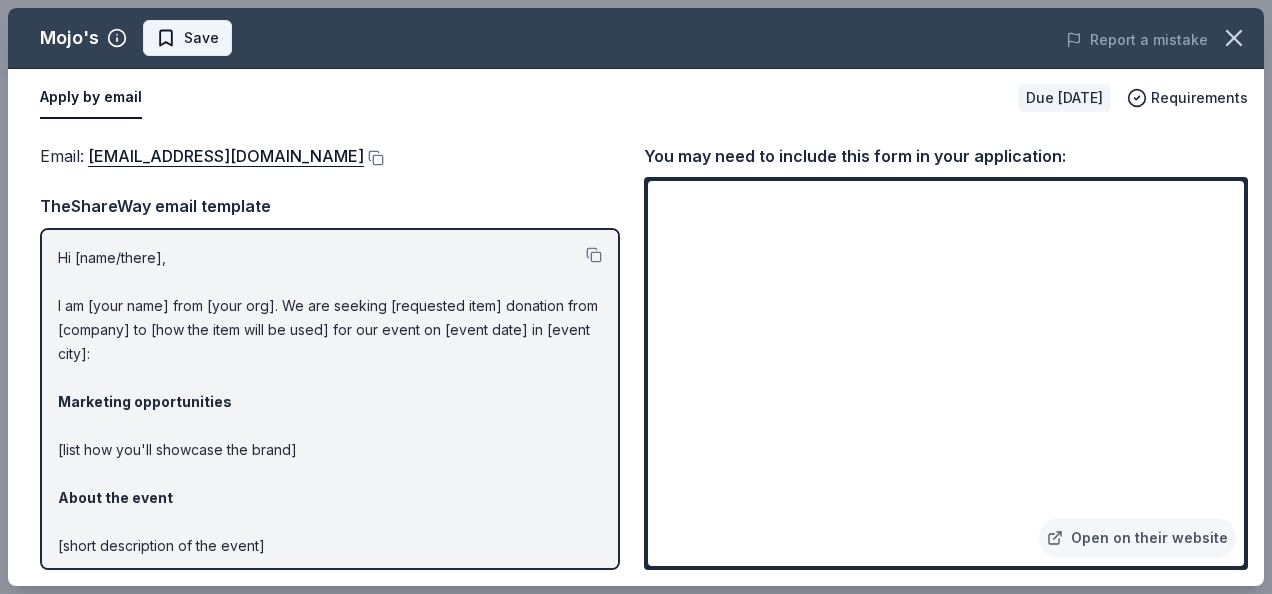 click on "Save" at bounding box center (201, 38) 